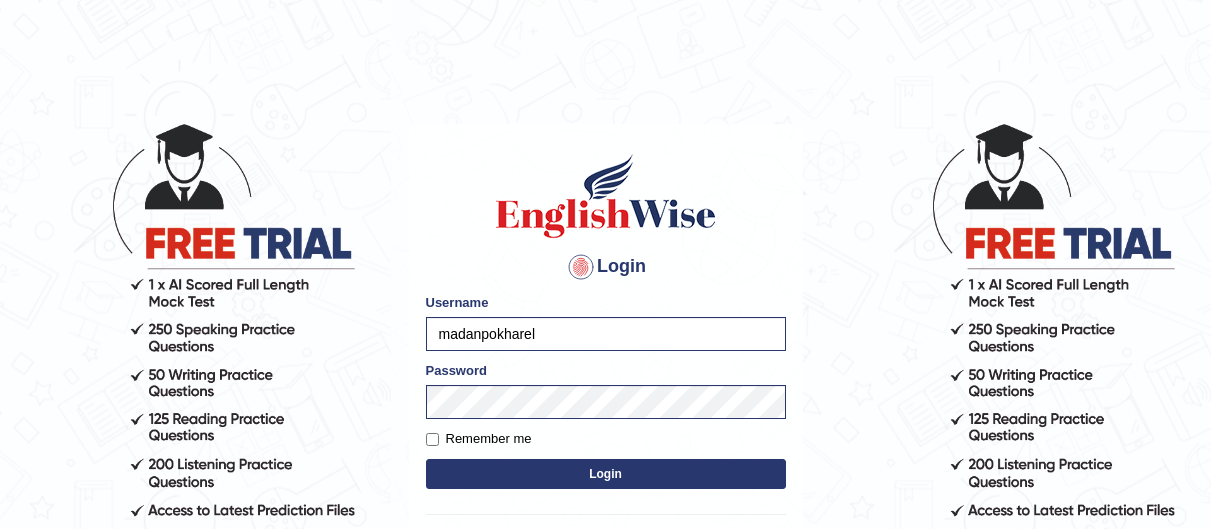 scroll, scrollTop: 0, scrollLeft: 0, axis: both 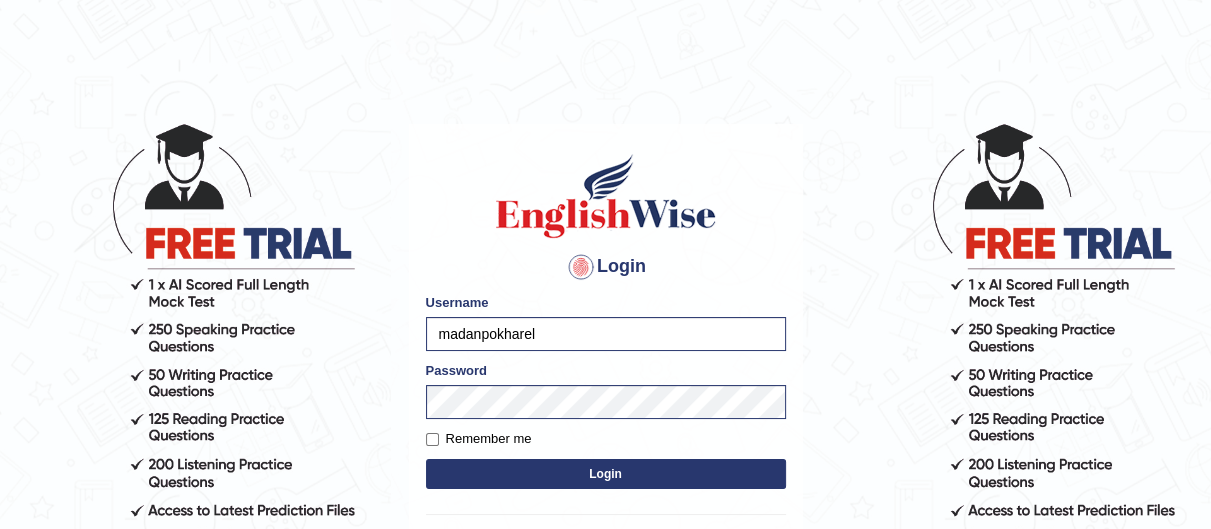 type on "Mohdbilal" 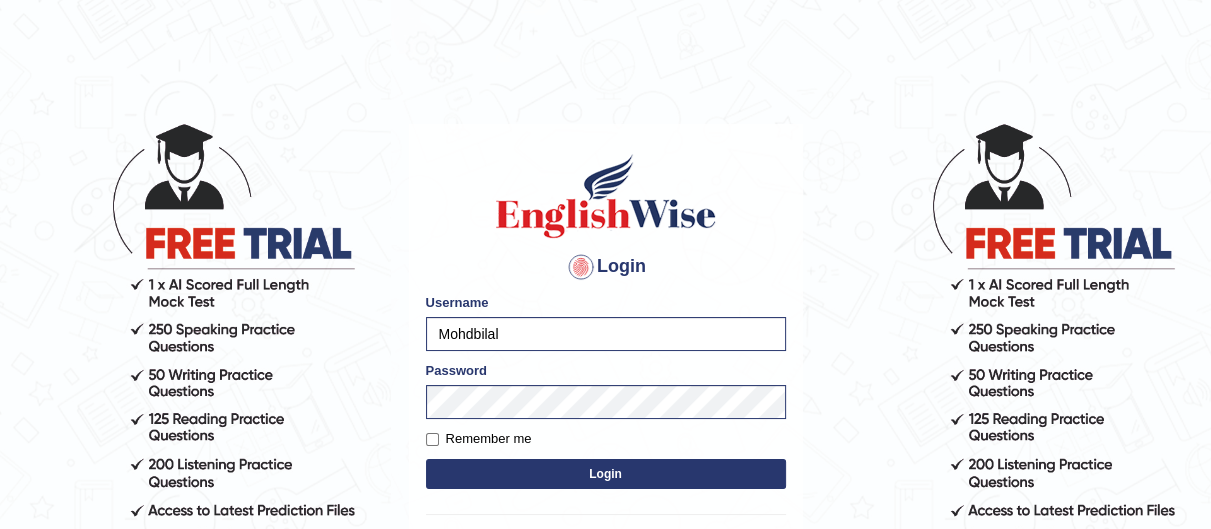 click on "Login" at bounding box center (606, 474) 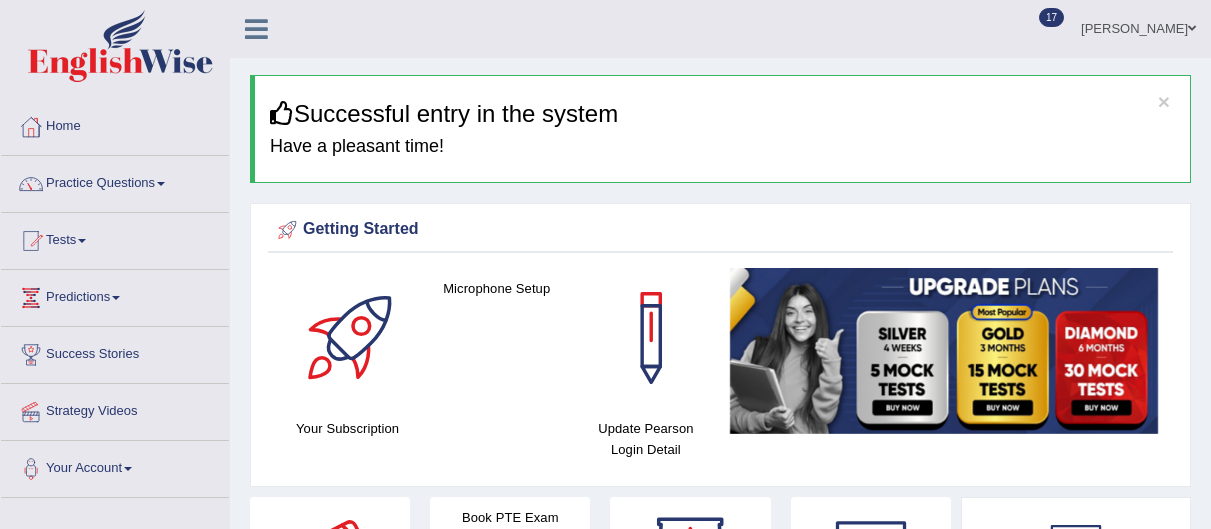 scroll, scrollTop: 0, scrollLeft: 0, axis: both 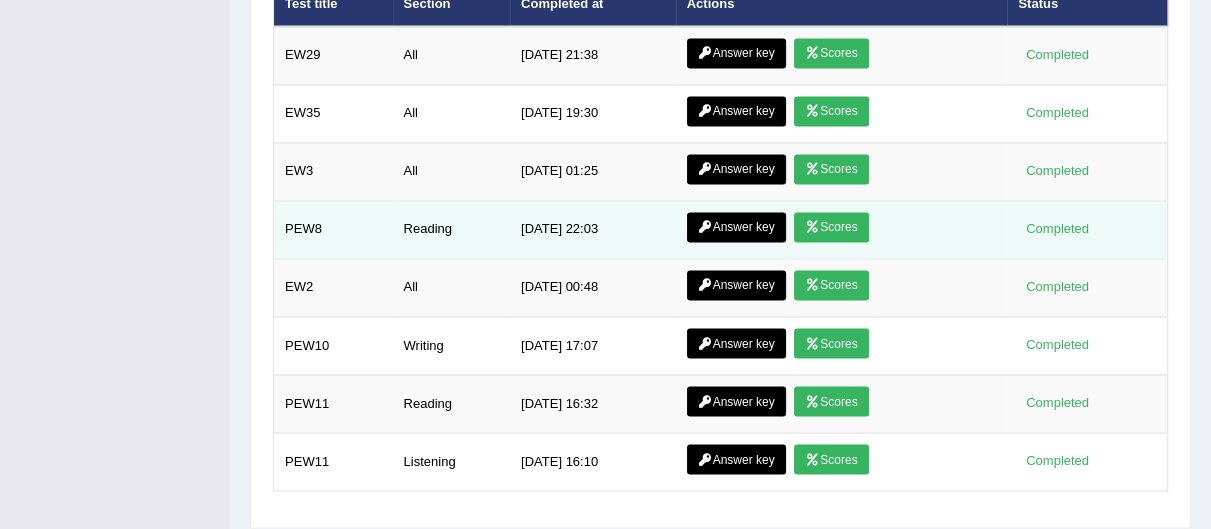 click on "Answer key" at bounding box center [736, 227] 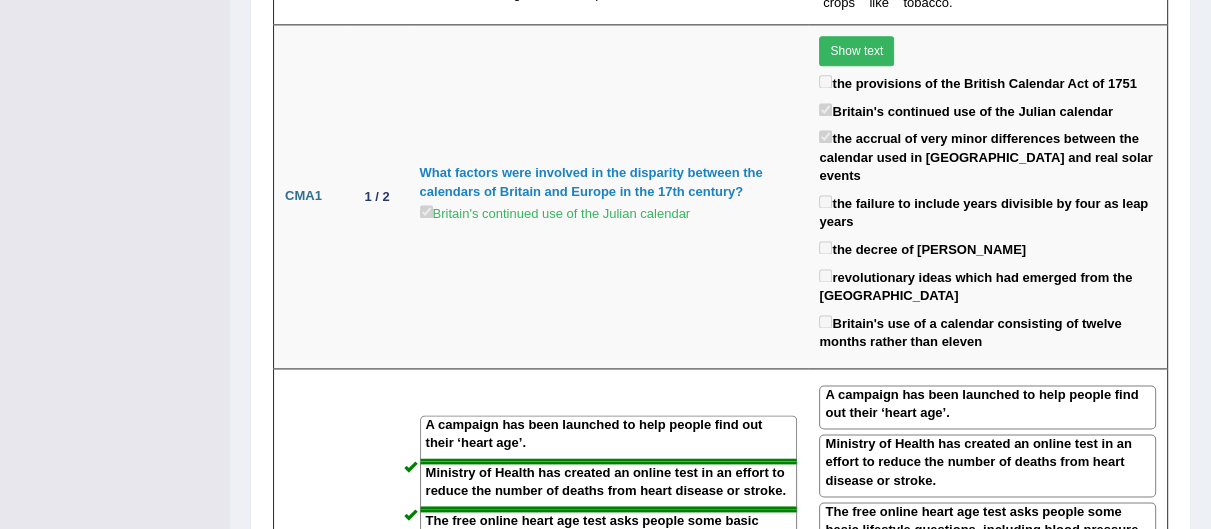 scroll, scrollTop: 0, scrollLeft: 0, axis: both 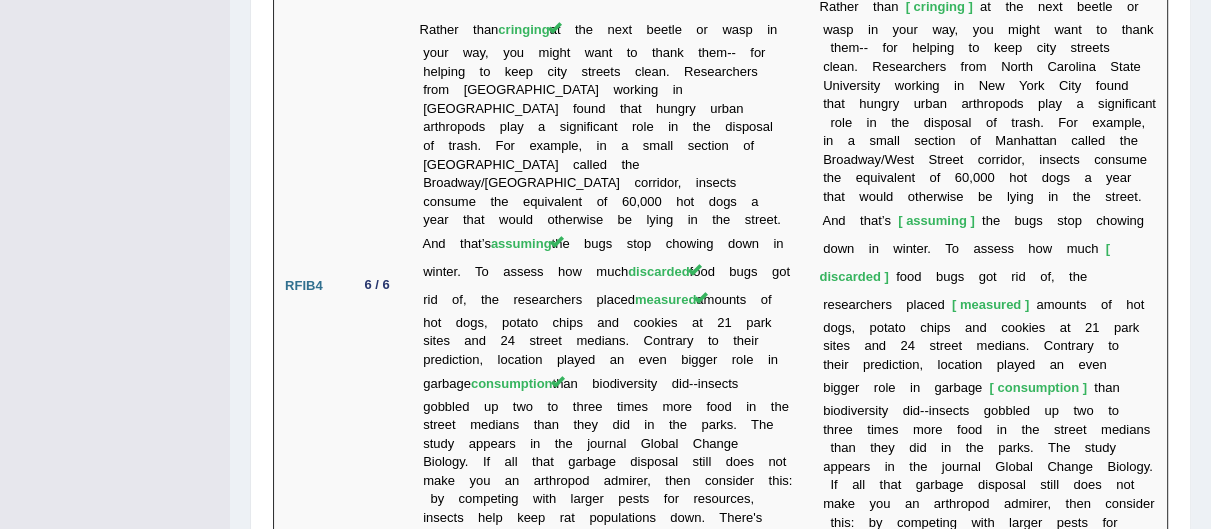 click on "Toggle navigation
Home
Practice Questions   Speaking Practice Read Aloud
Repeat Sentence
Describe Image
Re-tell Lecture
Answer Short Question
Writing Practice  Summarize Written Text
Write Essay
Reading Practice  Reading & Writing: Fill In The Blanks
Choose Multiple Answers
Re-order Paragraphs
Fill In The Blanks
Choose Single Answer
Listening Practice  Summarize Spoken Text
Highlight Incorrect Words
Highlight Correct Summary
Select Missing Word
Choose Single Answer
Choose Multiple Answers
Fill In The Blanks
Write From Dictation
Pronunciation
Tests  Take Practice Sectional Test
Take Mock Test
History
Predictions" at bounding box center (605, -4526) 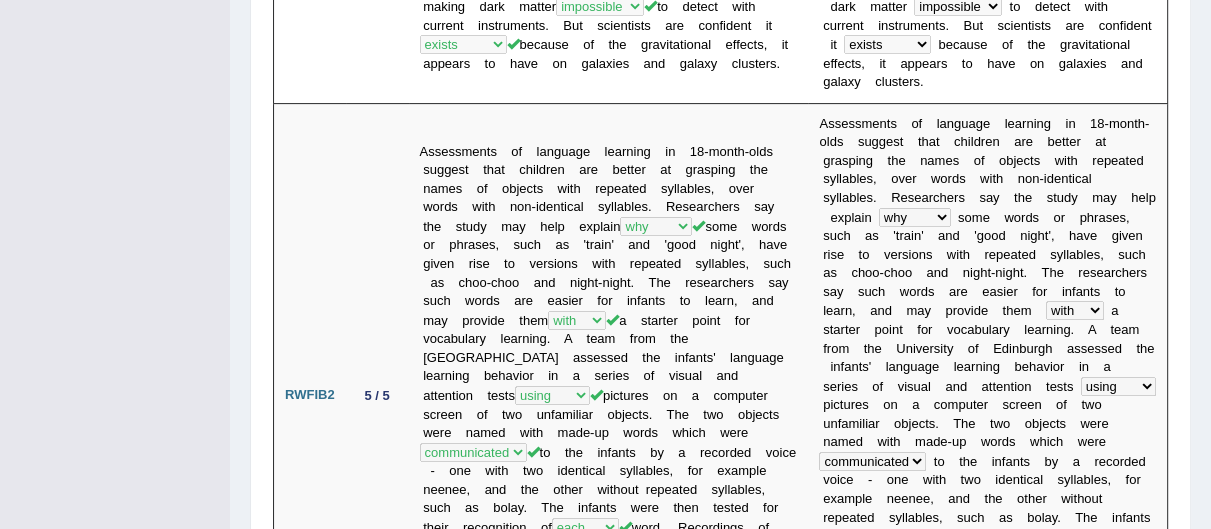 scroll, scrollTop: 0, scrollLeft: 0, axis: both 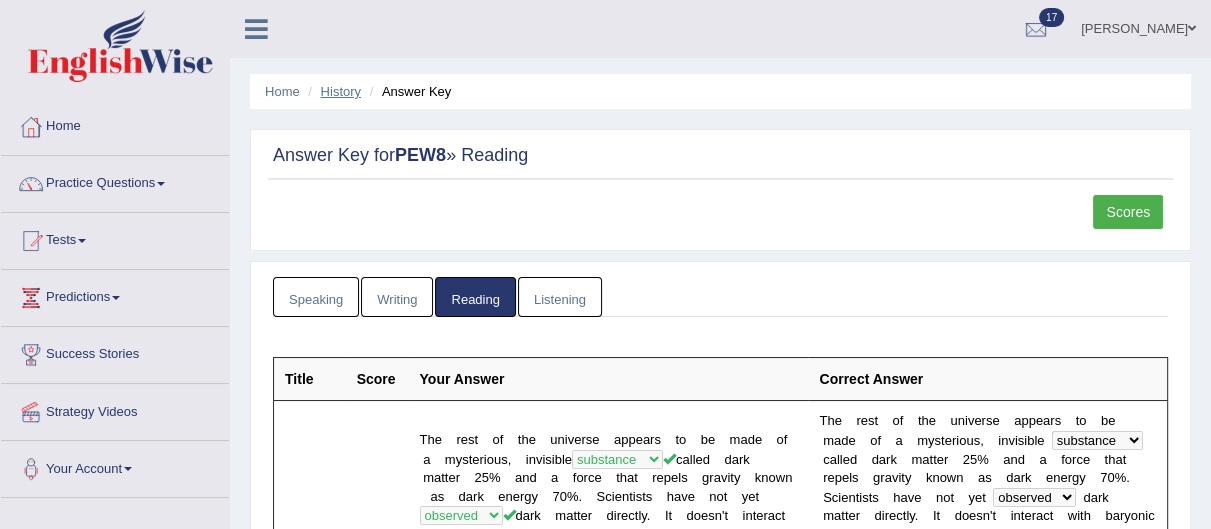 click on "History" at bounding box center (341, 91) 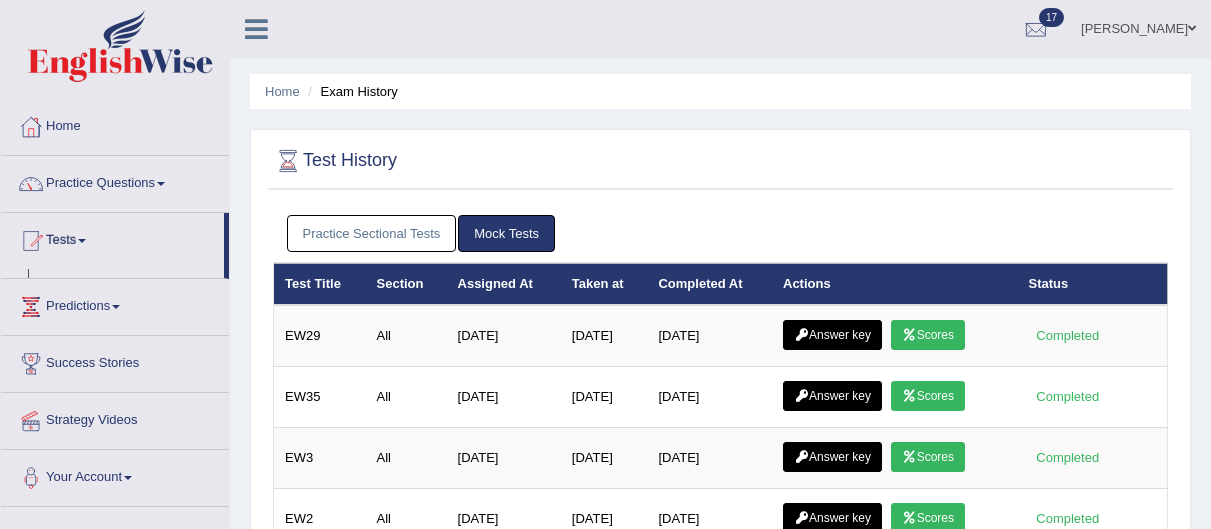 scroll, scrollTop: 0, scrollLeft: 0, axis: both 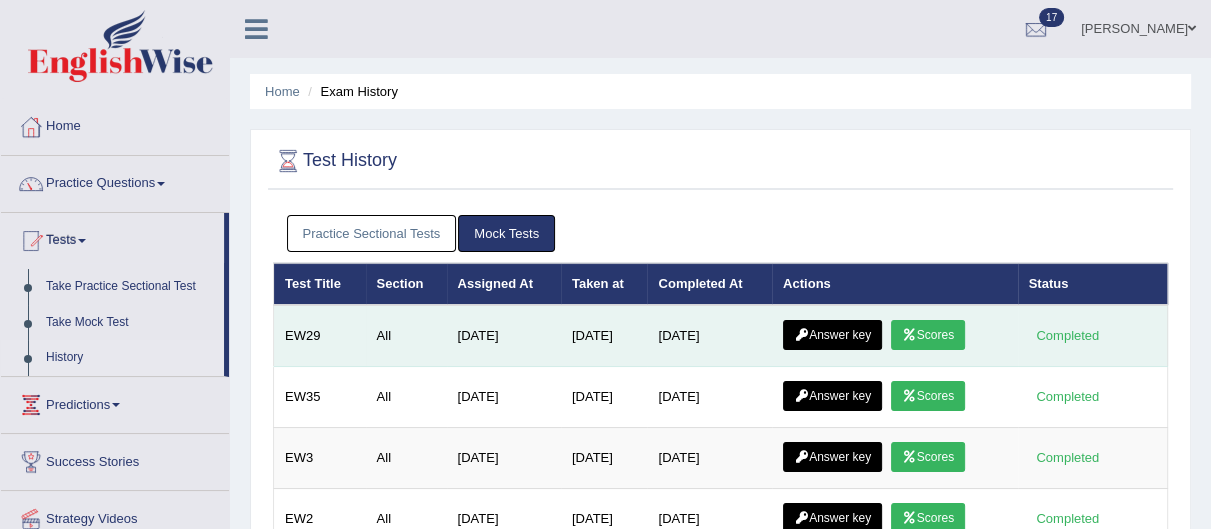 click on "Scores" at bounding box center [928, 335] 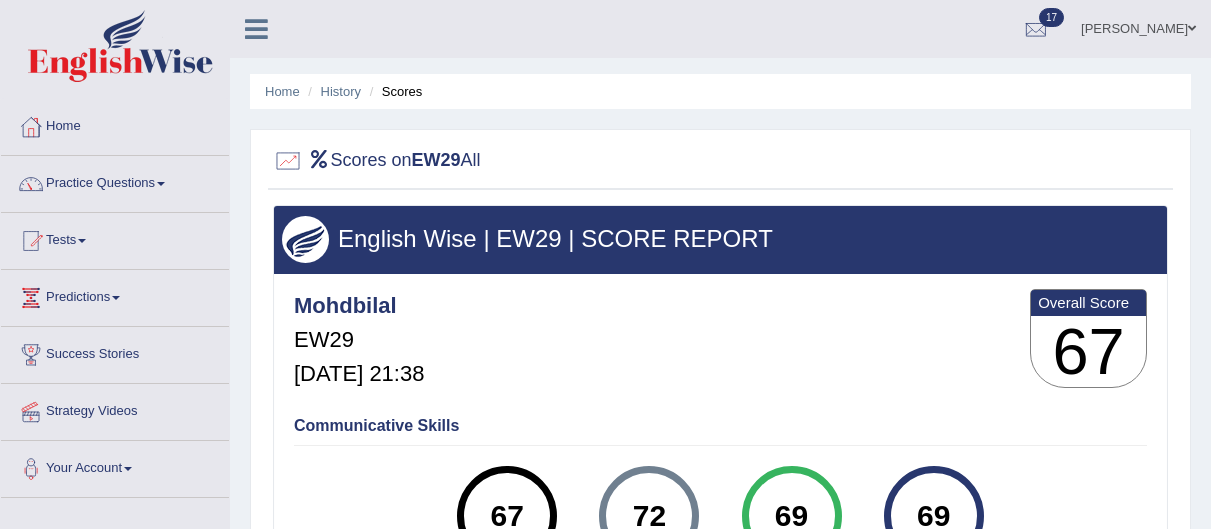 scroll, scrollTop: 0, scrollLeft: 0, axis: both 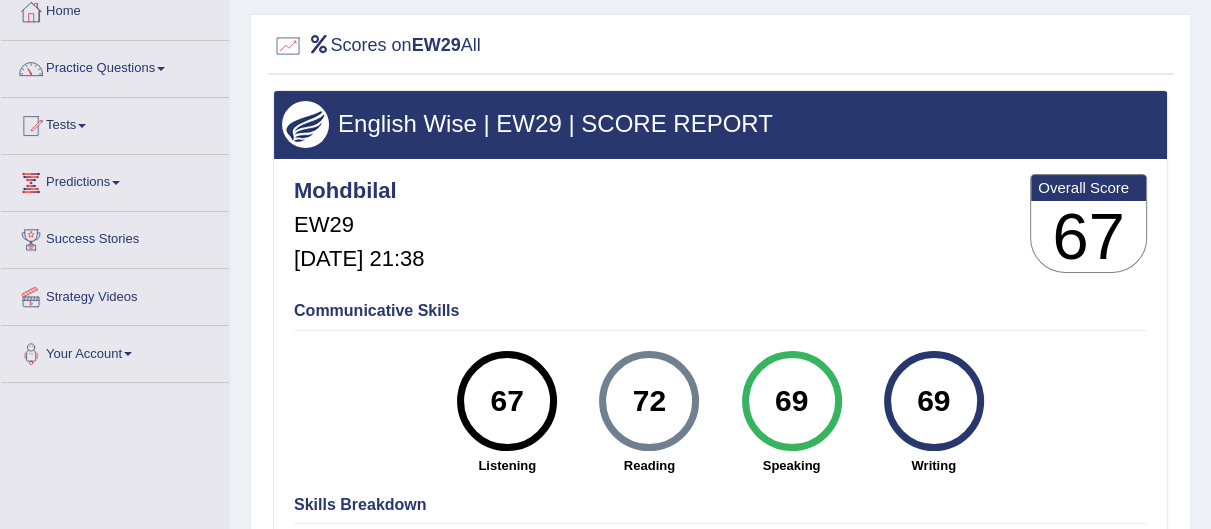 drag, startPoint x: 0, startPoint y: 0, endPoint x: 1224, endPoint y: 218, distance: 1243.2618 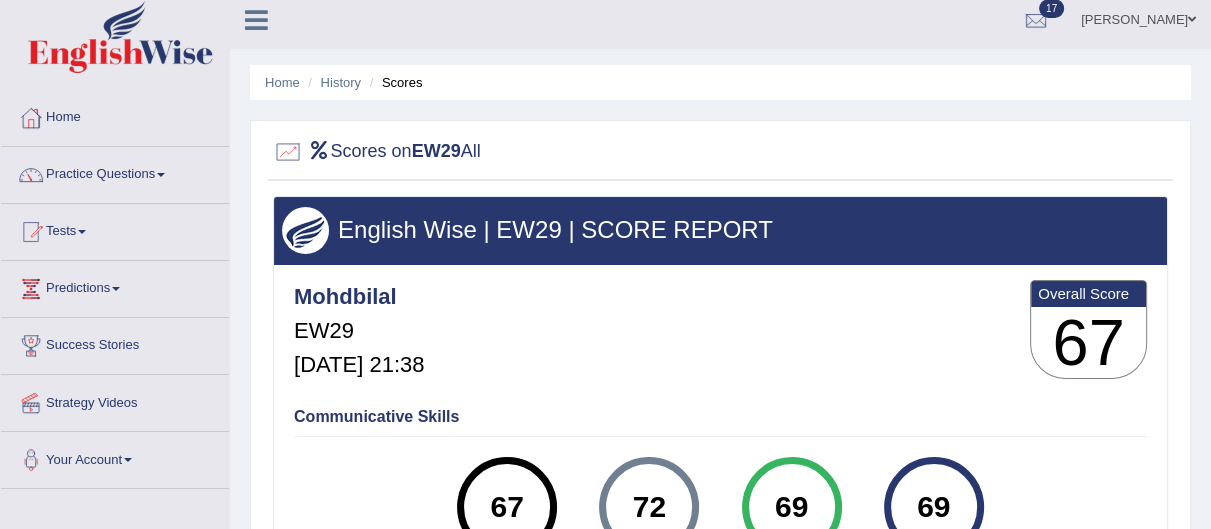scroll, scrollTop: 0, scrollLeft: 0, axis: both 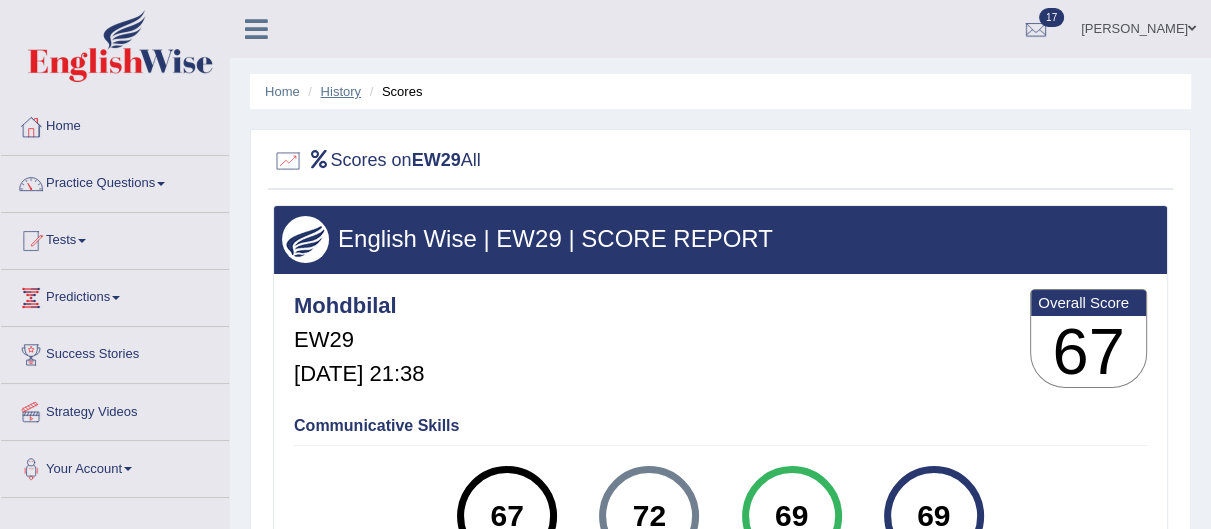 click on "History" at bounding box center [341, 91] 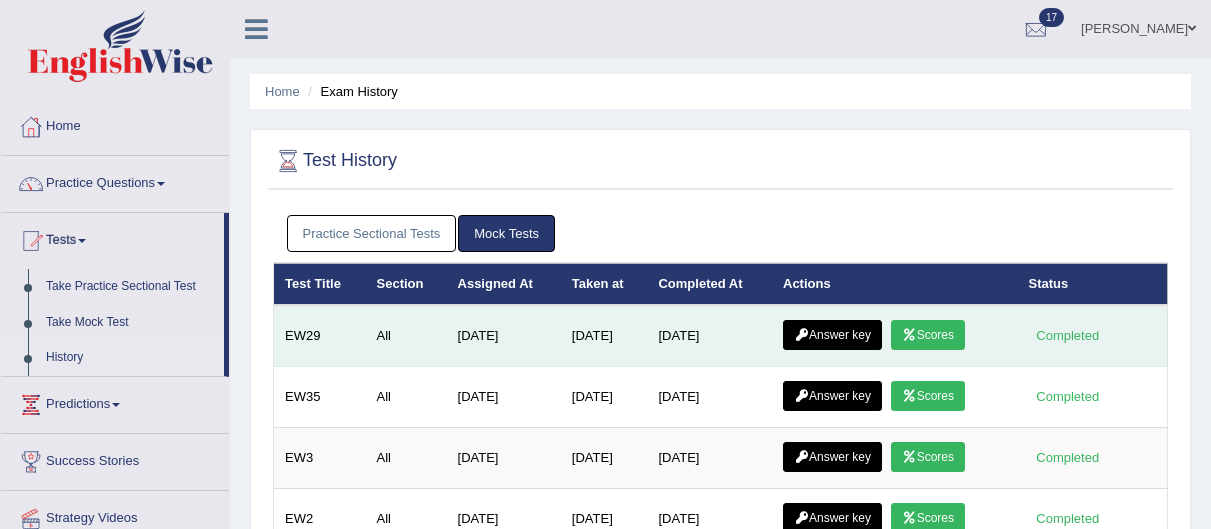 scroll, scrollTop: 0, scrollLeft: 0, axis: both 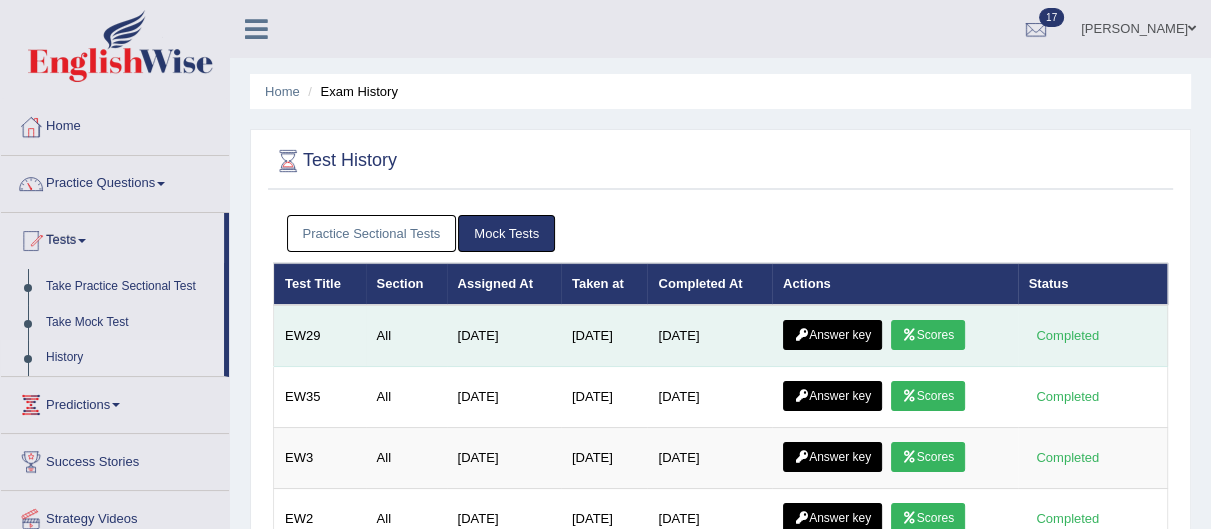 click at bounding box center [801, 335] 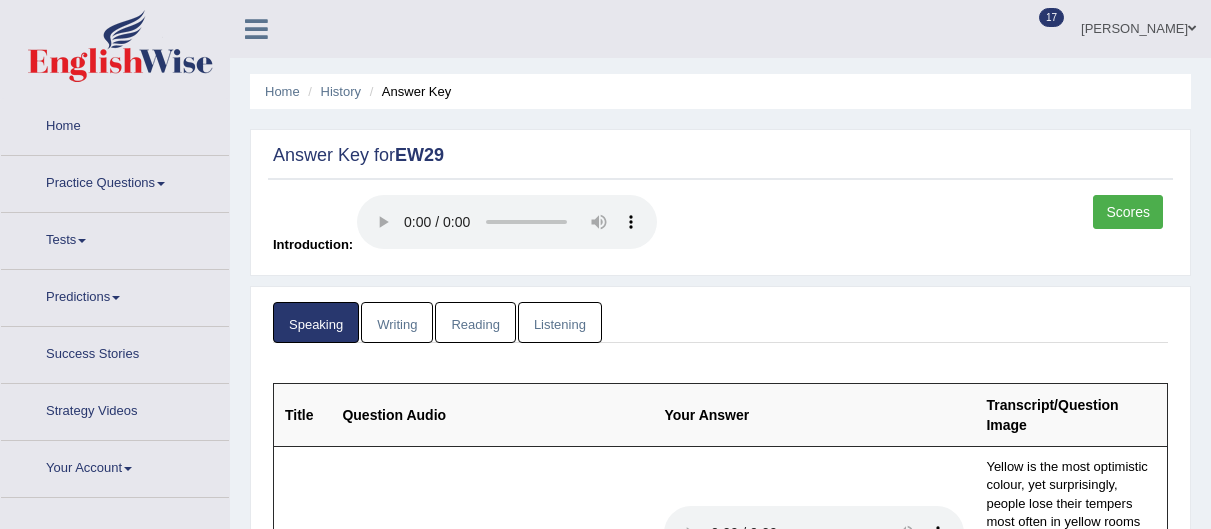 scroll, scrollTop: 0, scrollLeft: 0, axis: both 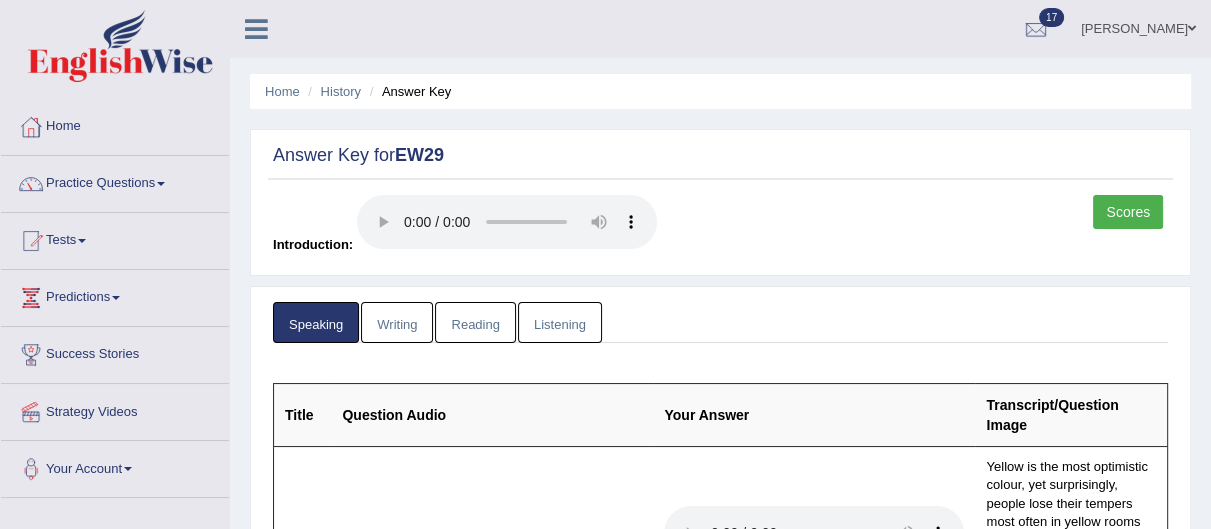 drag, startPoint x: 1218, startPoint y: 50, endPoint x: 1224, endPoint y: 6, distance: 44.407207 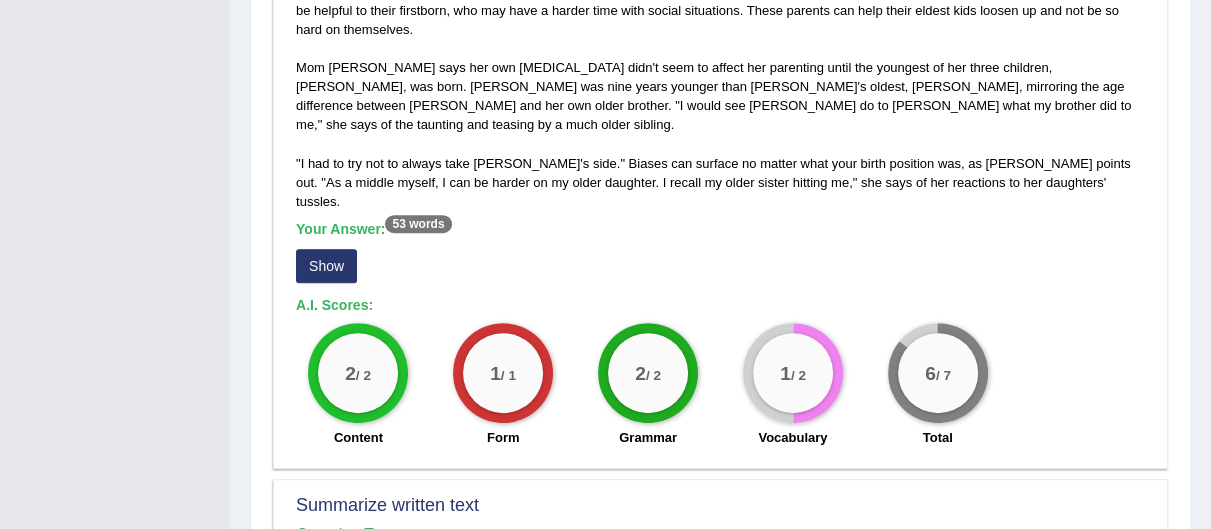 scroll, scrollTop: 673, scrollLeft: 0, axis: vertical 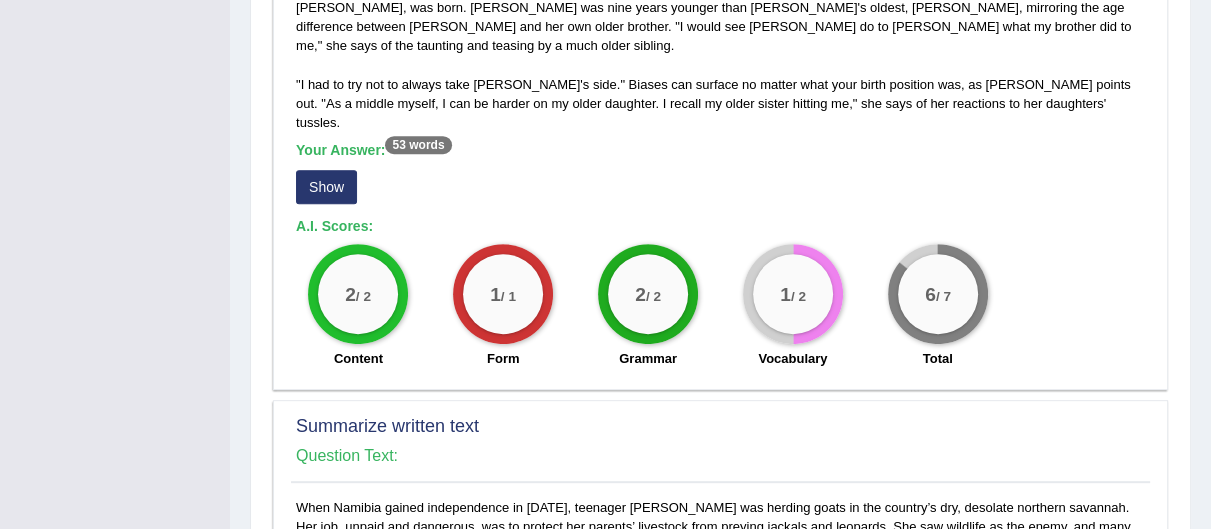 click on "Show" at bounding box center (326, 187) 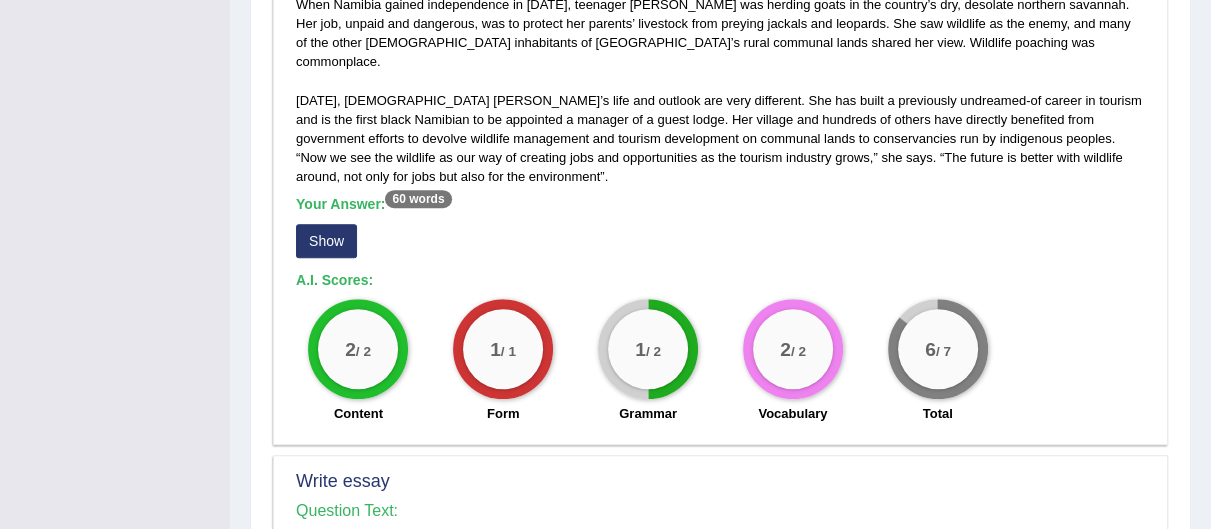 scroll, scrollTop: 1198, scrollLeft: 0, axis: vertical 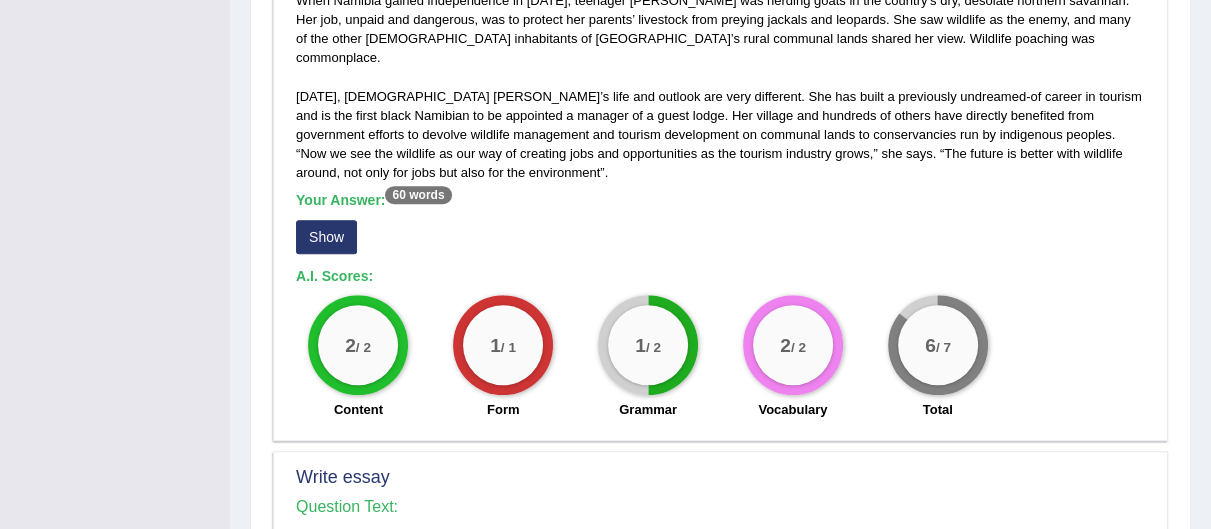 click on "Show" at bounding box center (326, 237) 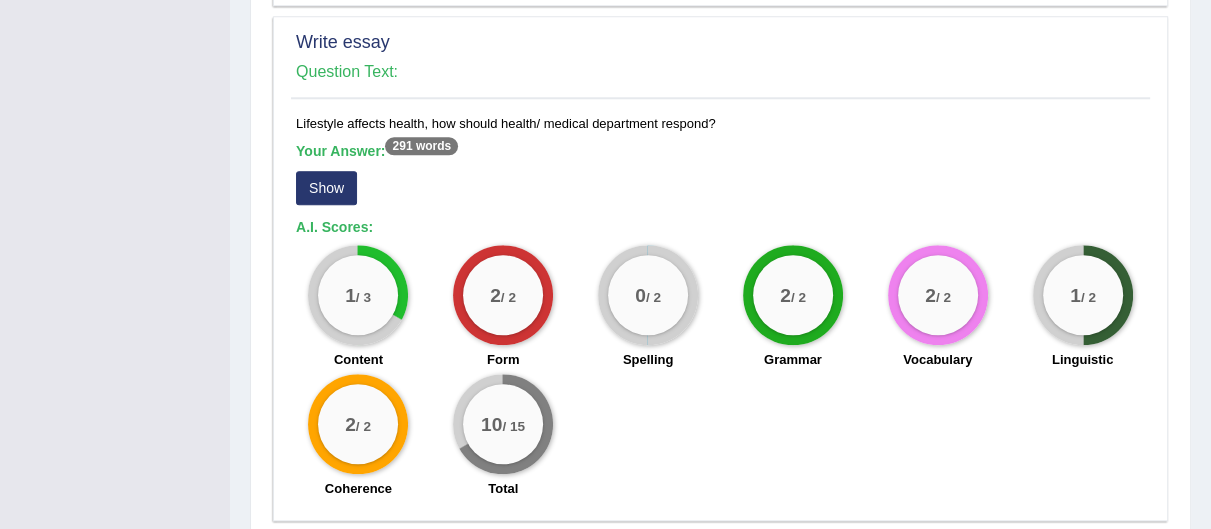 scroll, scrollTop: 1660, scrollLeft: 0, axis: vertical 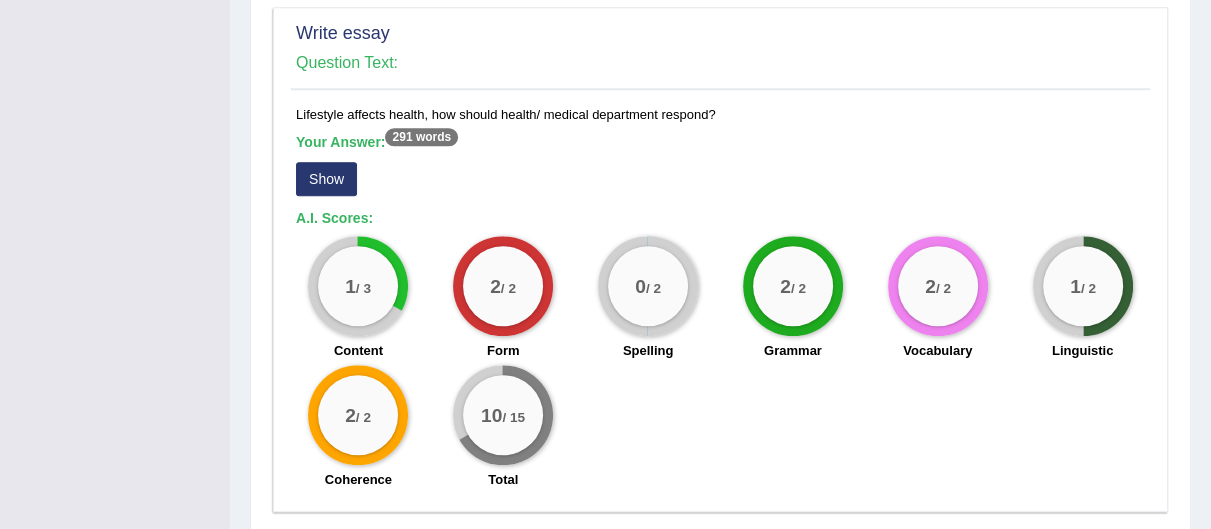 click on "Show" at bounding box center (326, 179) 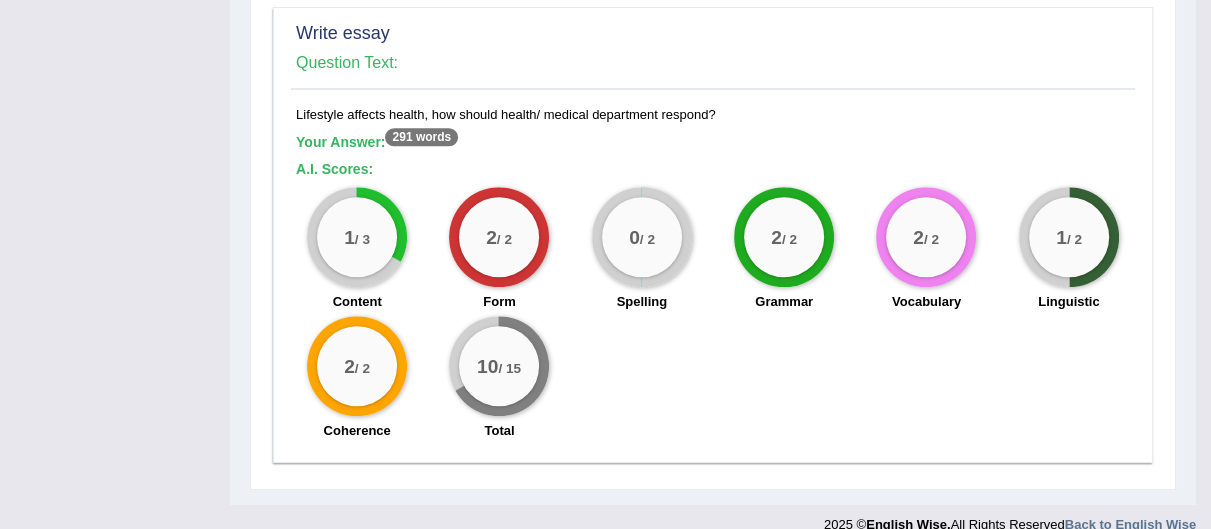 scroll, scrollTop: 1611, scrollLeft: 0, axis: vertical 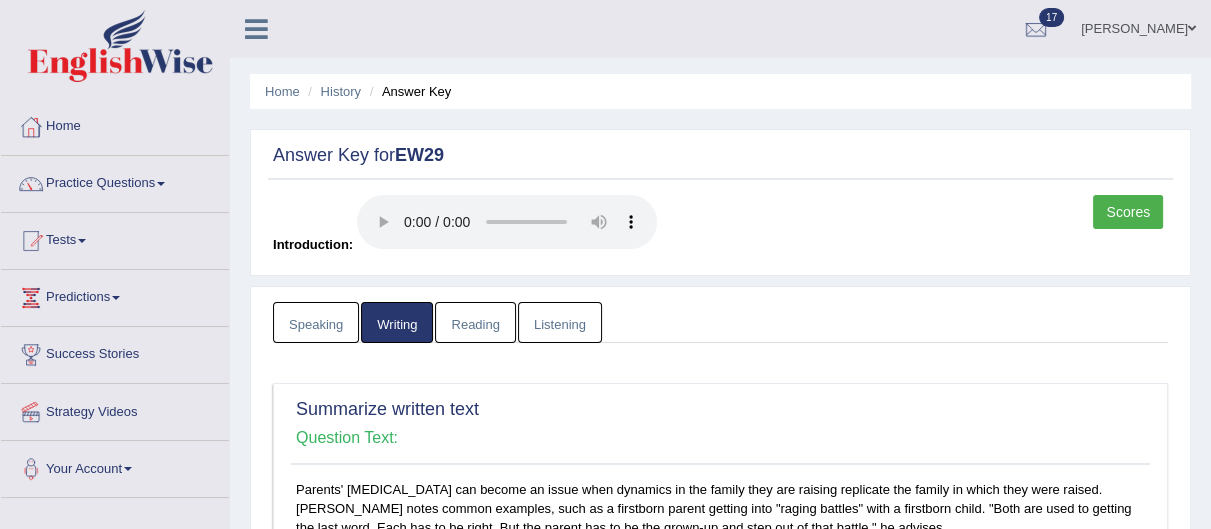 click on "Reading" at bounding box center (475, 322) 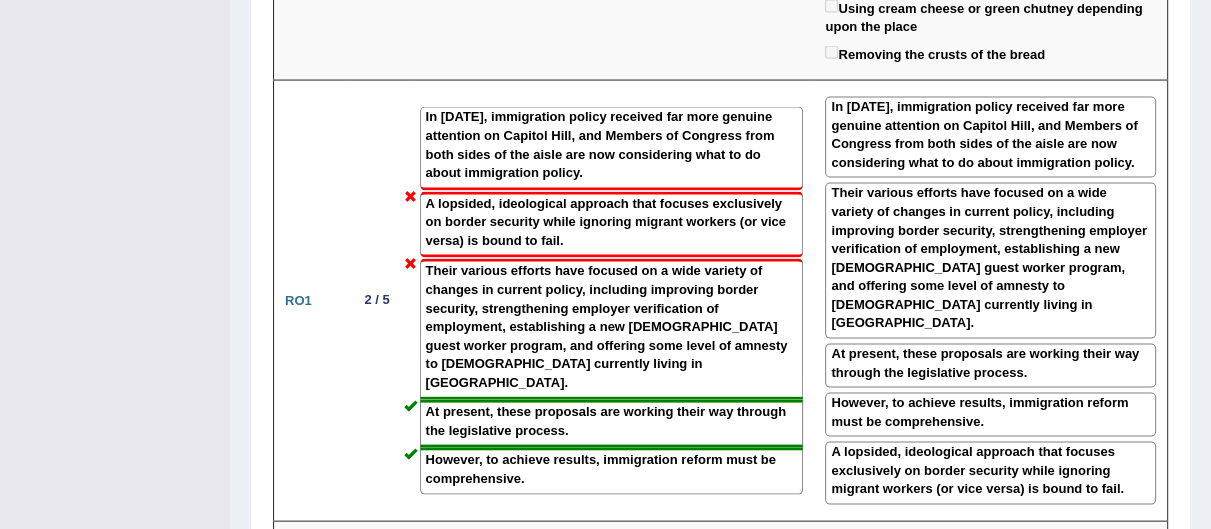 scroll, scrollTop: 3474, scrollLeft: 0, axis: vertical 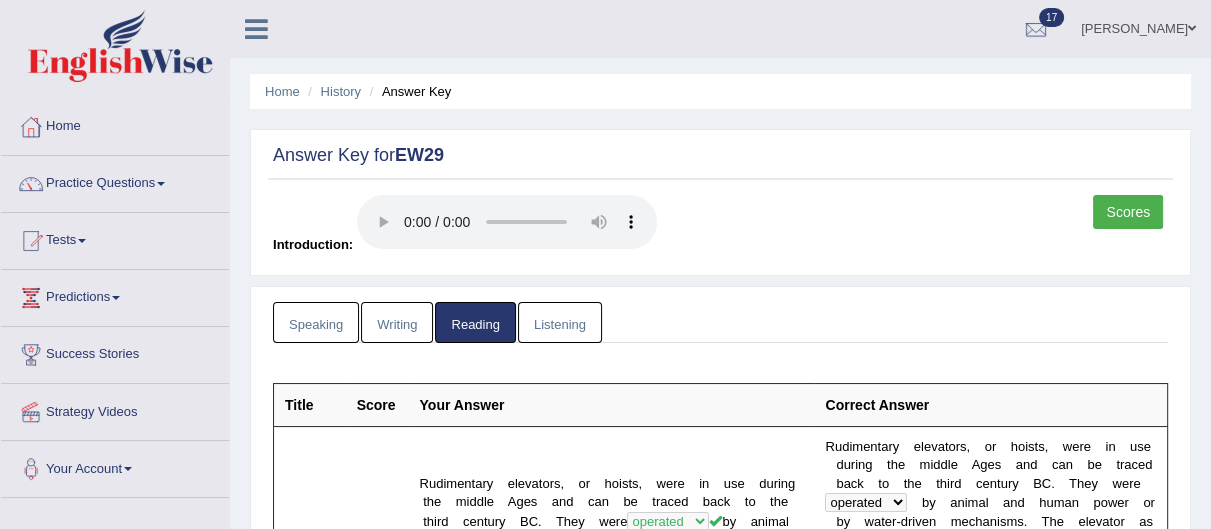 click on "Listening" at bounding box center [560, 322] 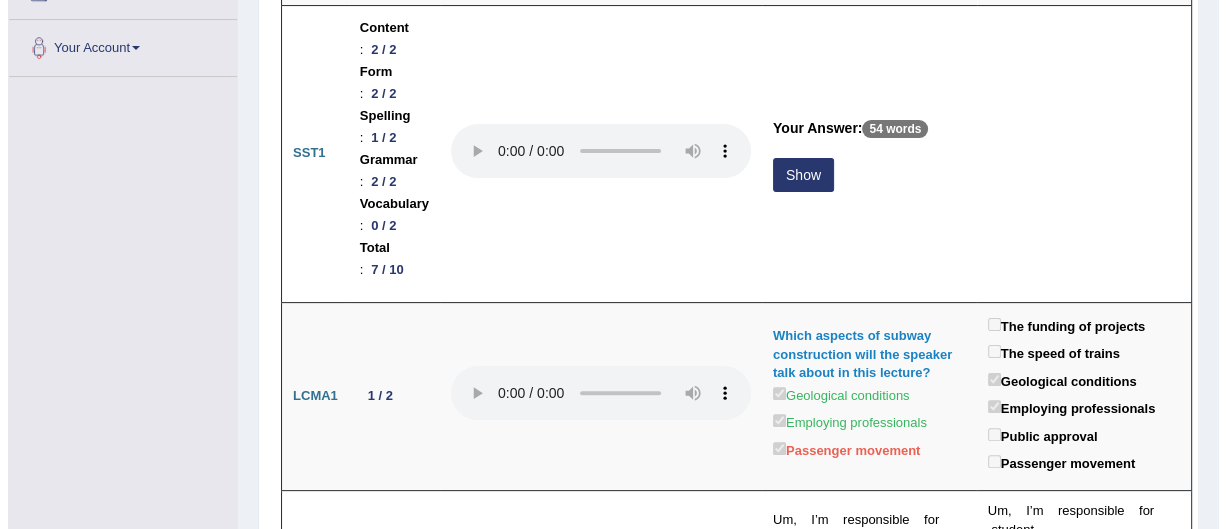 scroll, scrollTop: 499, scrollLeft: 0, axis: vertical 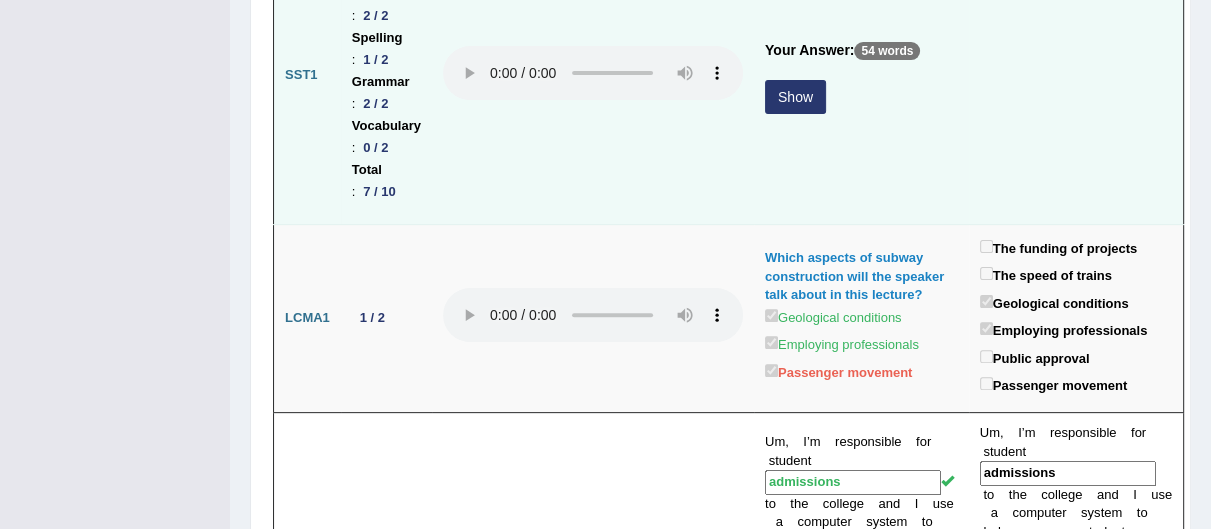 click on "Show" at bounding box center (795, 97) 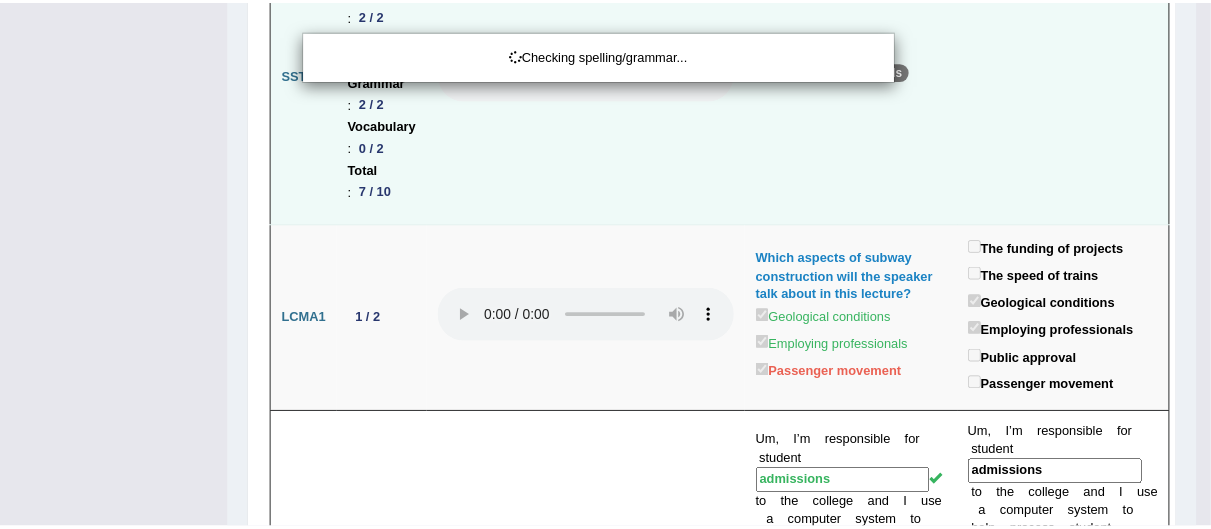 scroll, scrollTop: 554, scrollLeft: 0, axis: vertical 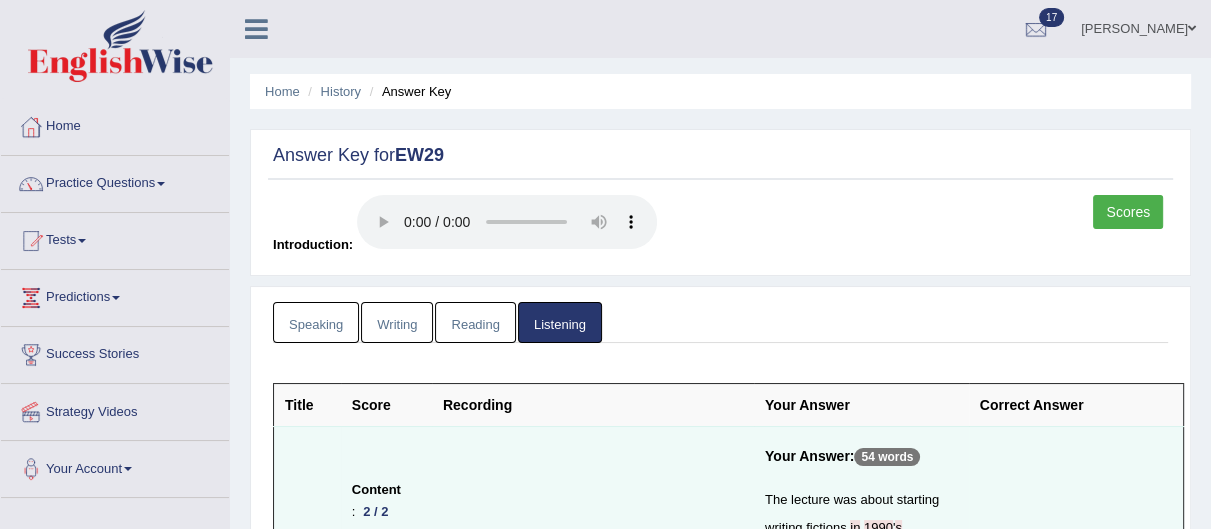 click on "Mohammad Bilal" at bounding box center [1138, 26] 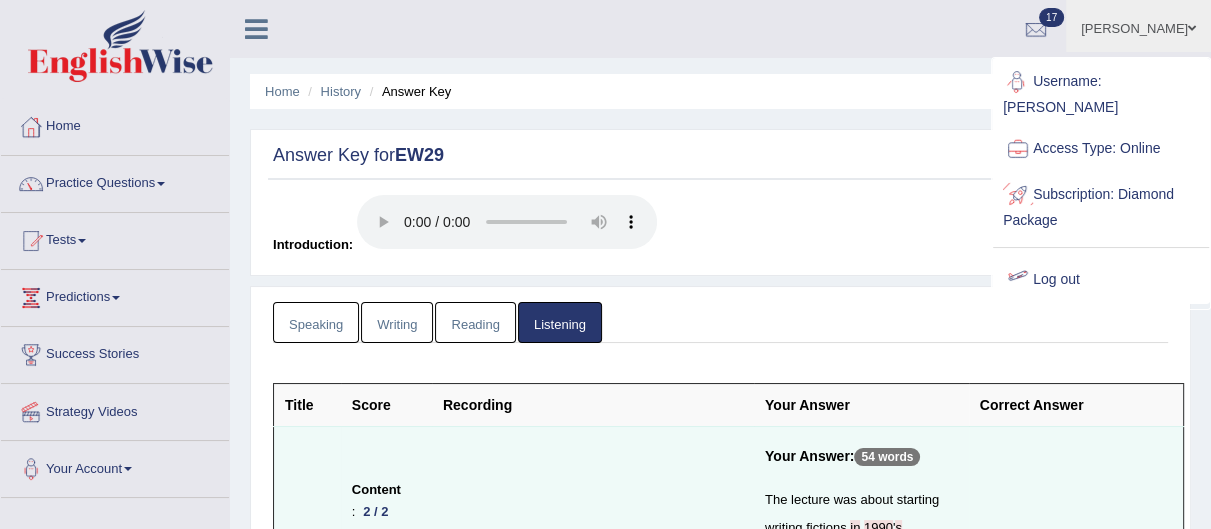 click at bounding box center [1018, 280] 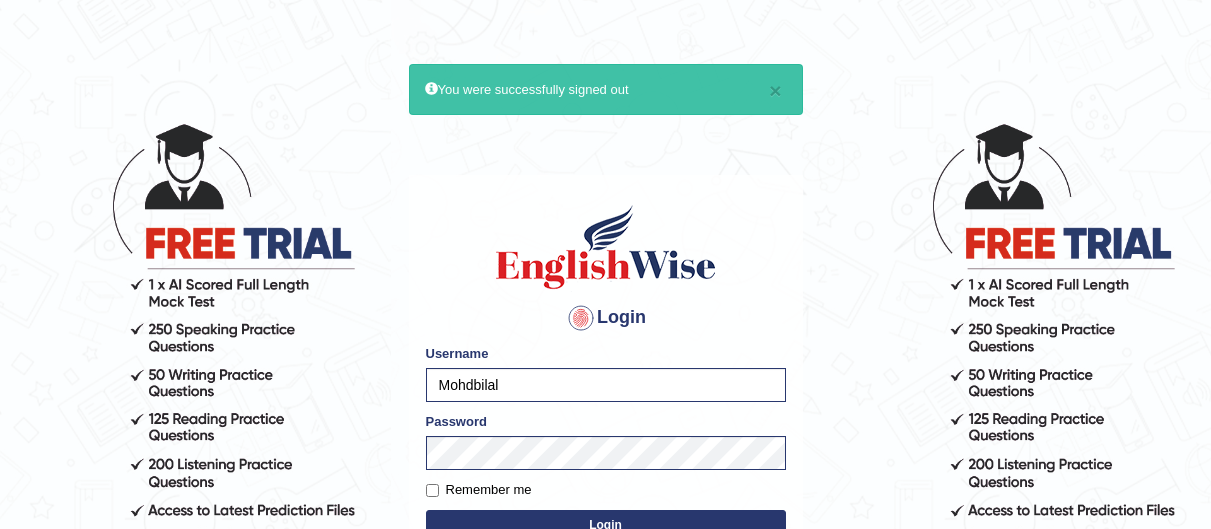 scroll, scrollTop: 0, scrollLeft: 0, axis: both 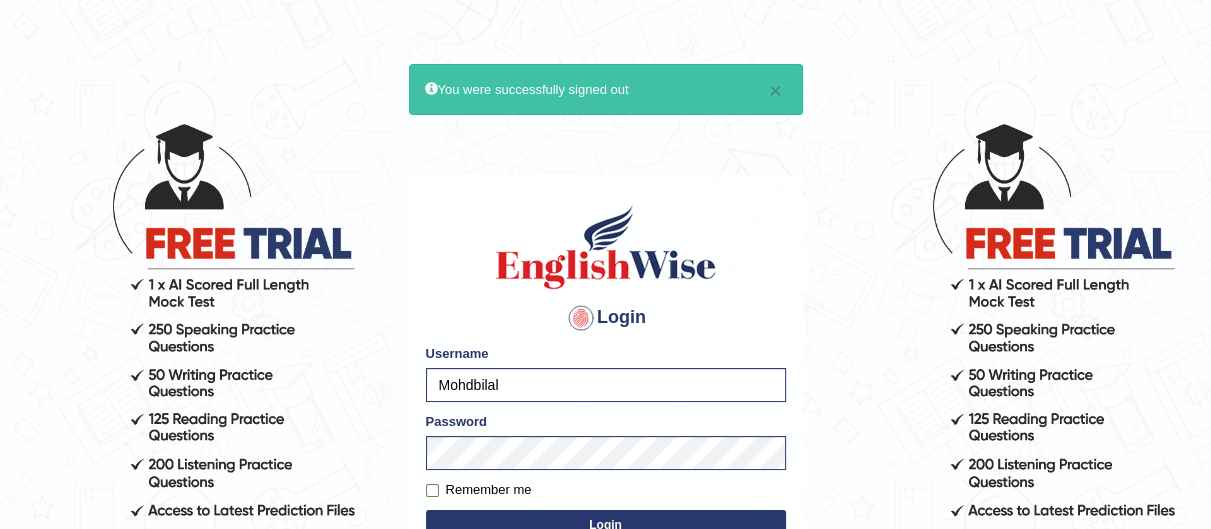 type on "Margodabaj" 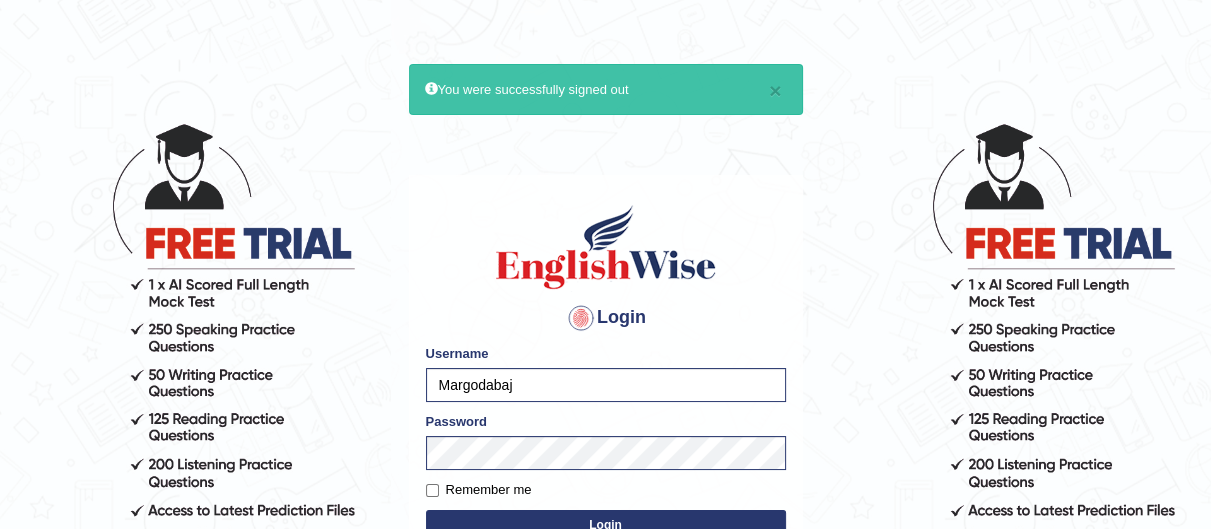click on "Login" at bounding box center [606, 525] 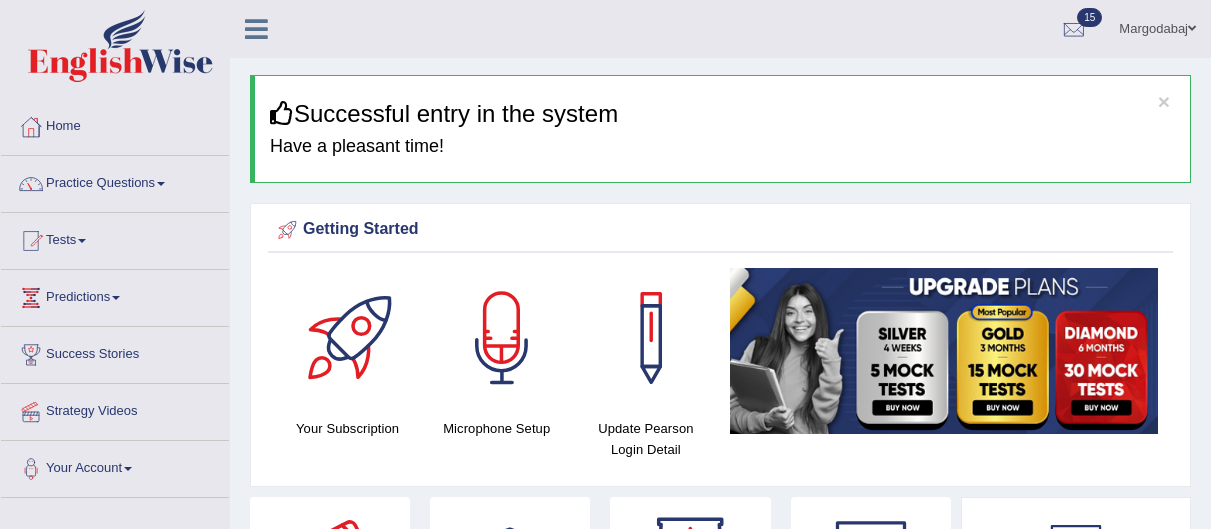 scroll, scrollTop: 1475, scrollLeft: 0, axis: vertical 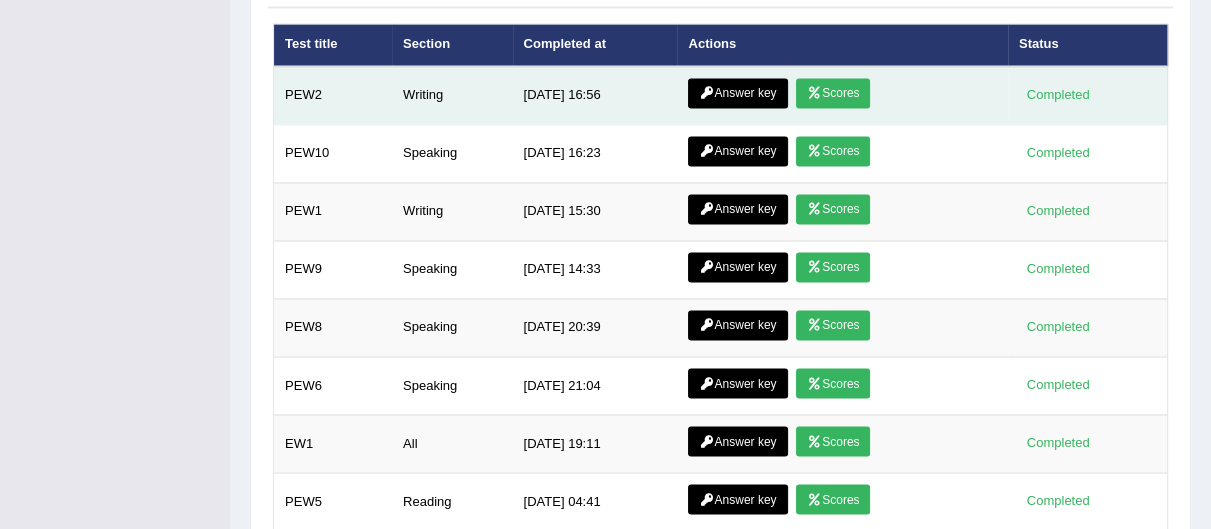 click on "Answer key" at bounding box center [737, 93] 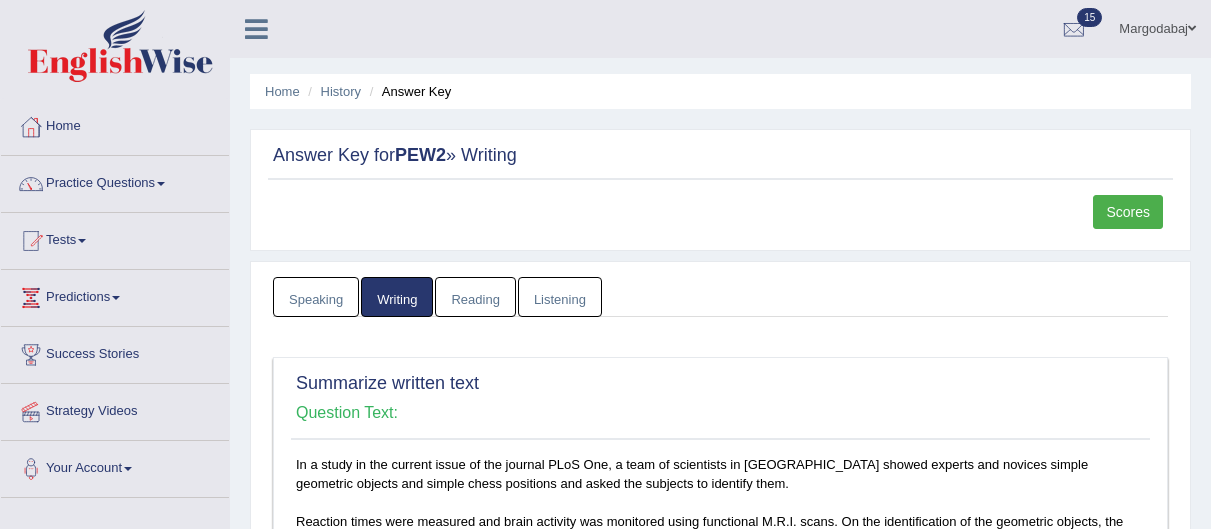 scroll, scrollTop: 0, scrollLeft: 0, axis: both 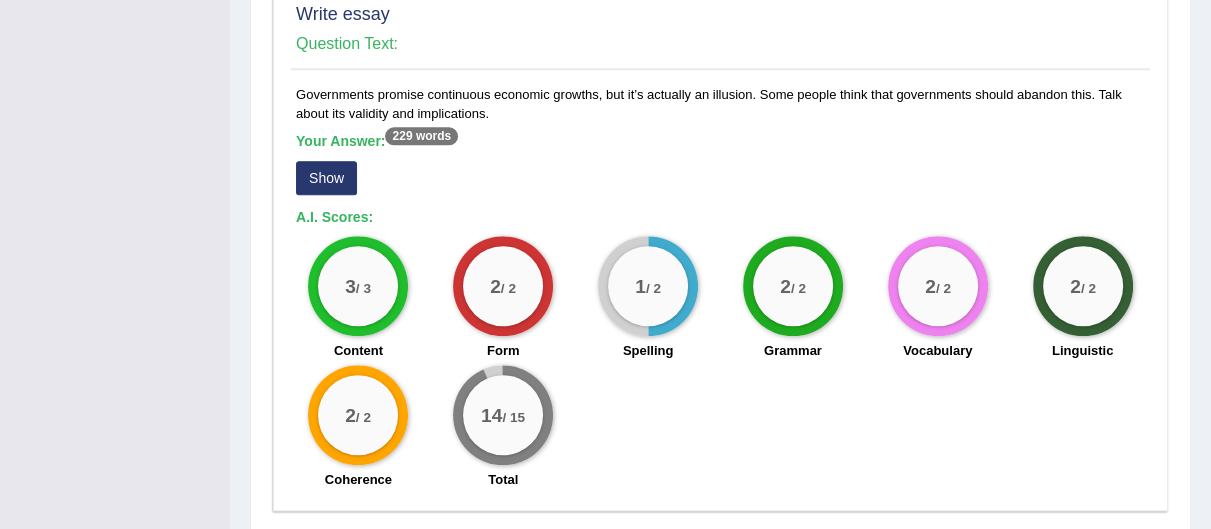 click on "Show" at bounding box center (326, 178) 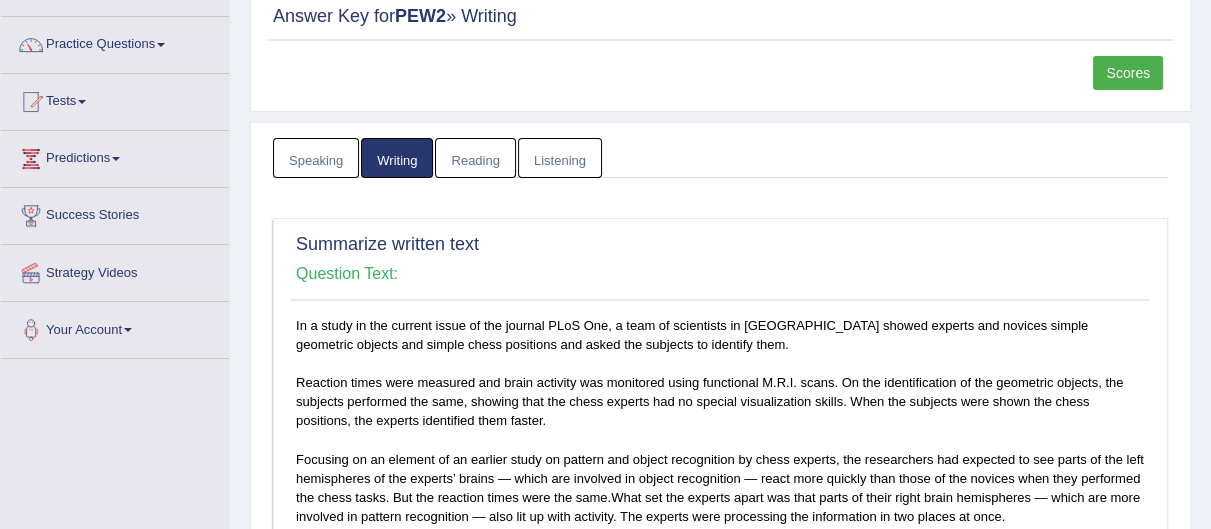 scroll, scrollTop: 0, scrollLeft: 0, axis: both 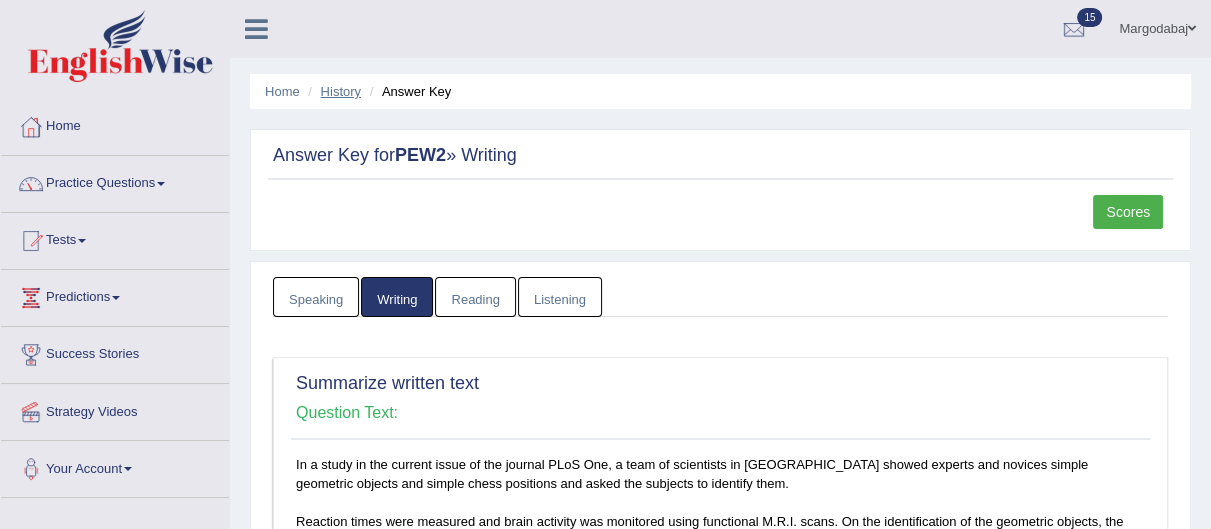 click on "History" at bounding box center [341, 91] 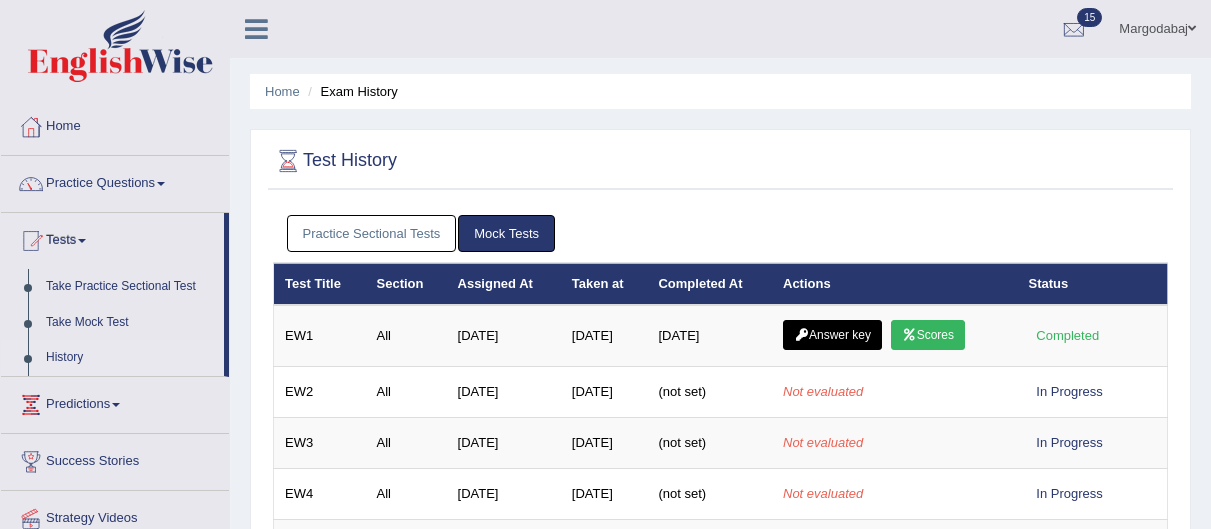 scroll, scrollTop: 0, scrollLeft: 0, axis: both 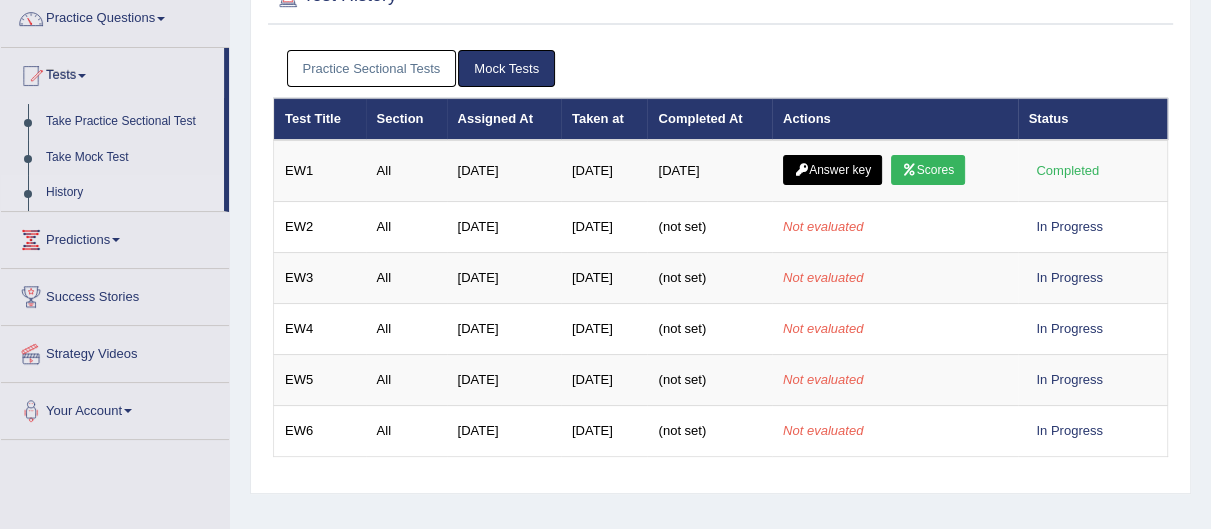 click on "Practice Sectional Tests" at bounding box center (372, 68) 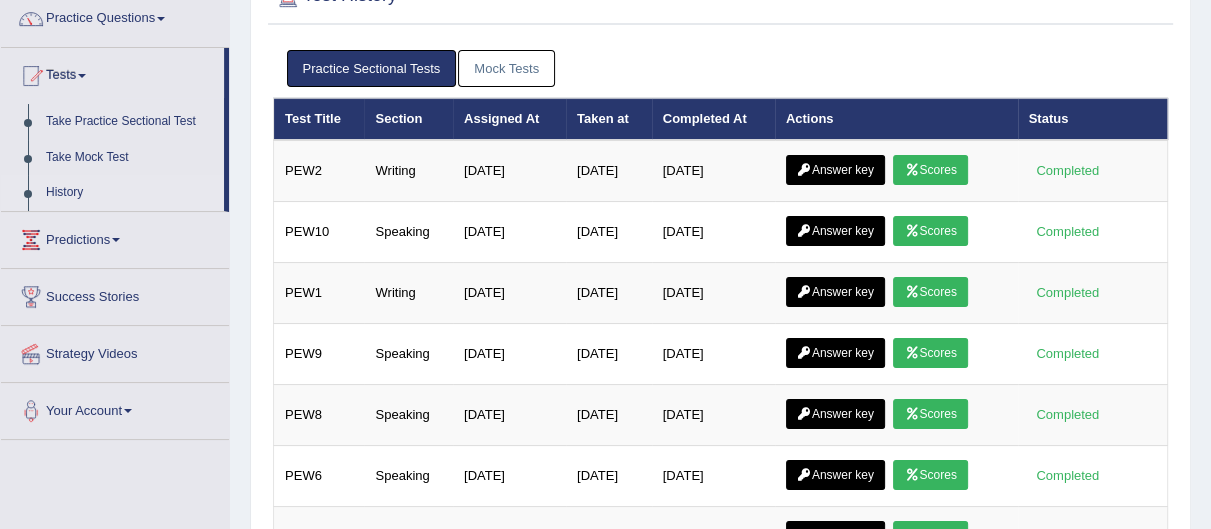 scroll, scrollTop: 0, scrollLeft: 0, axis: both 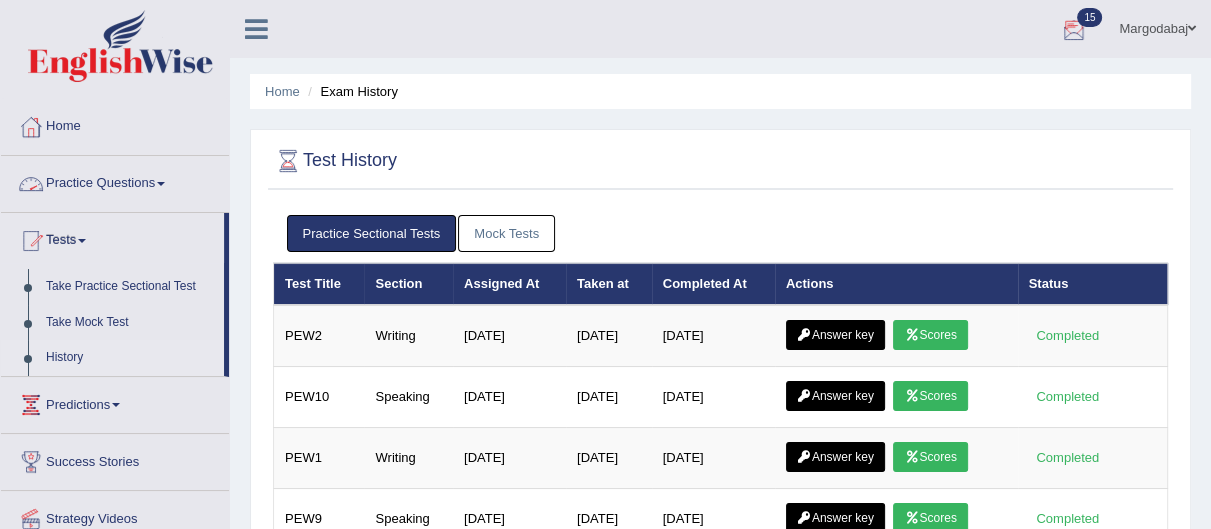 click on "Practice Questions" at bounding box center (115, 181) 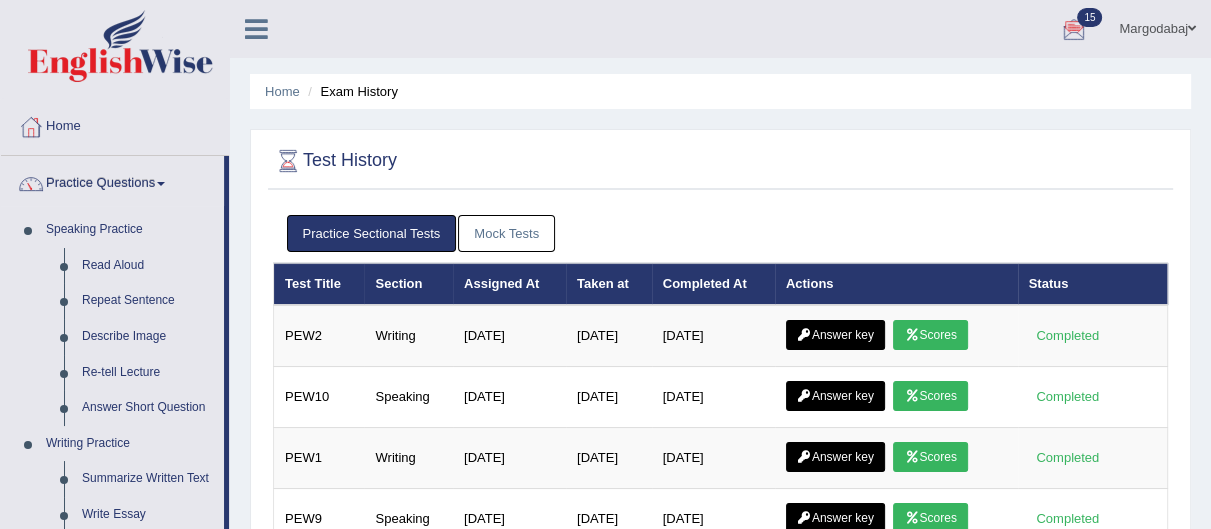 click on "Margodabaj" at bounding box center [1157, 26] 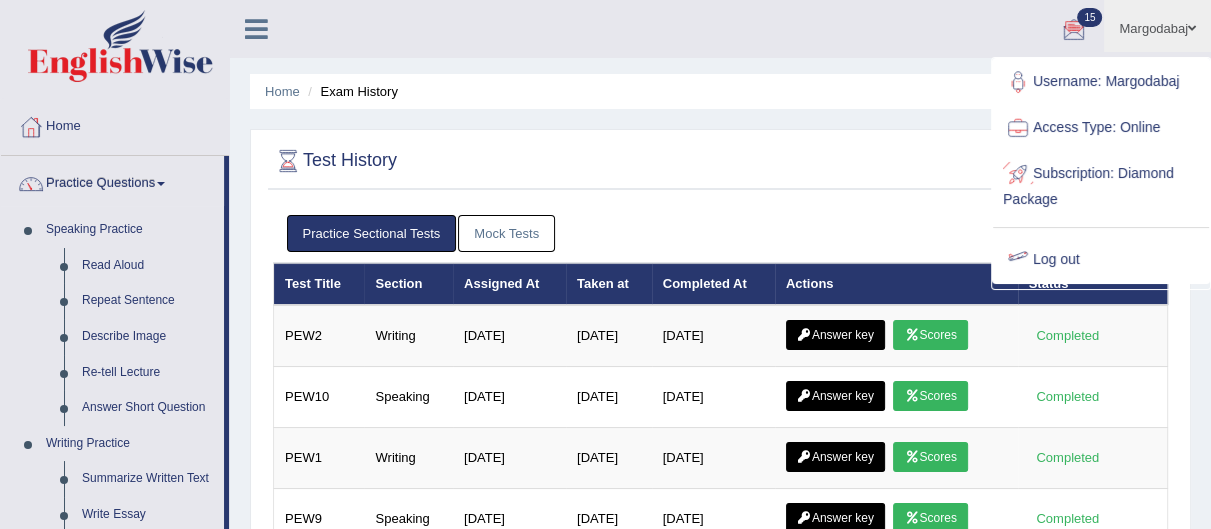click on "Log out" at bounding box center (1101, 260) 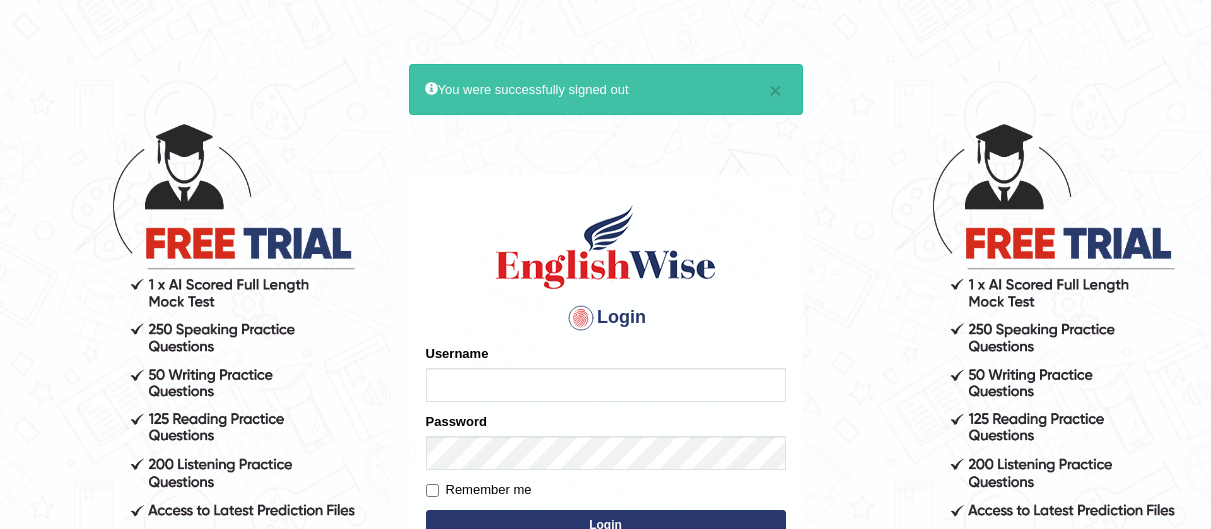 scroll, scrollTop: 0, scrollLeft: 0, axis: both 